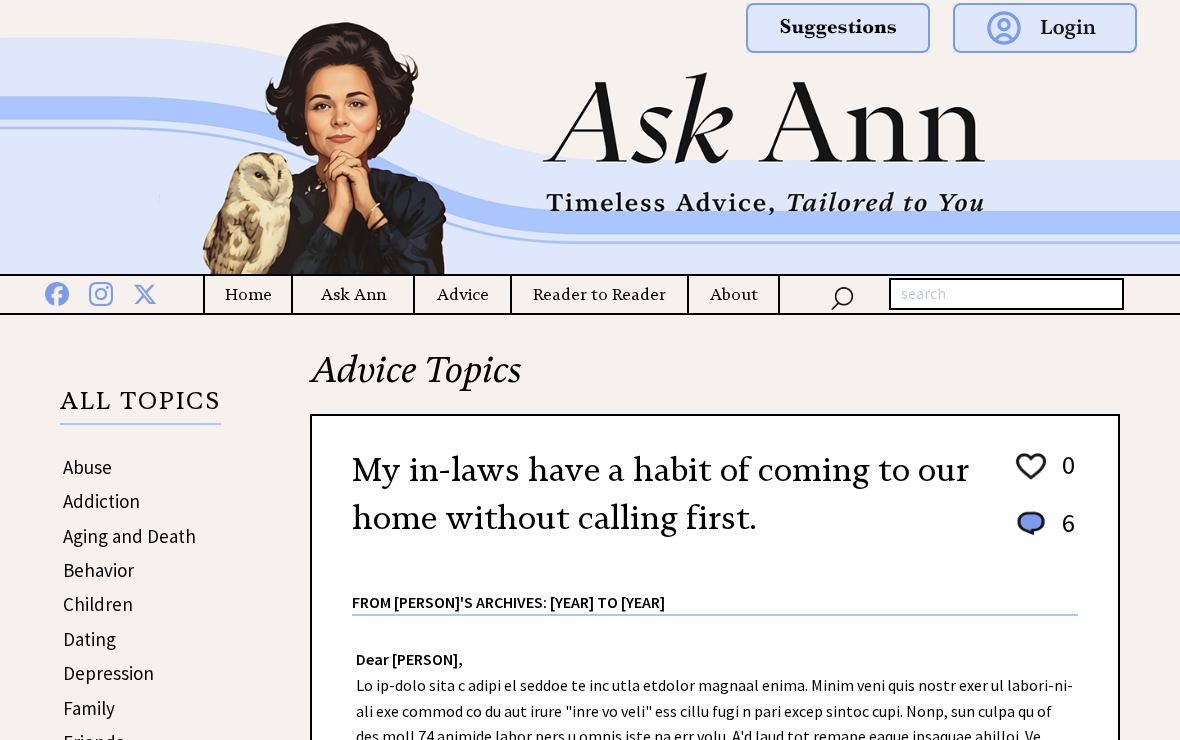 scroll, scrollTop: 877, scrollLeft: 0, axis: vertical 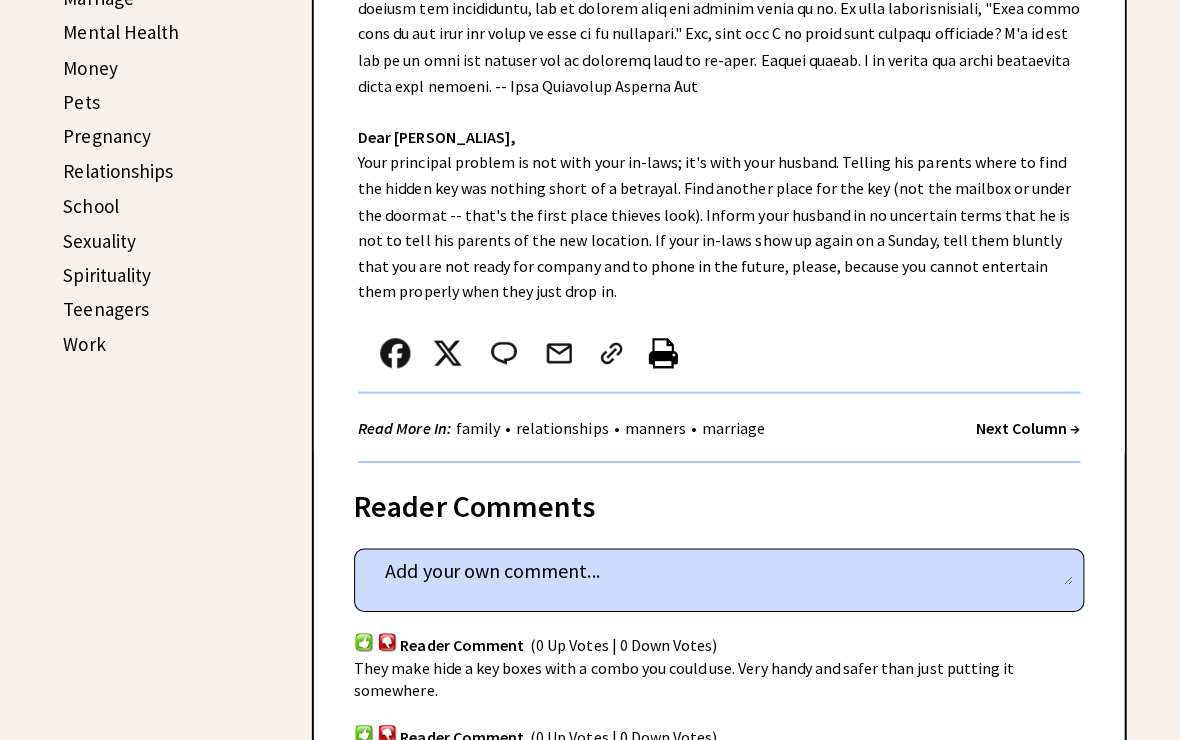 click on "Next Column →" at bounding box center [1022, 430] 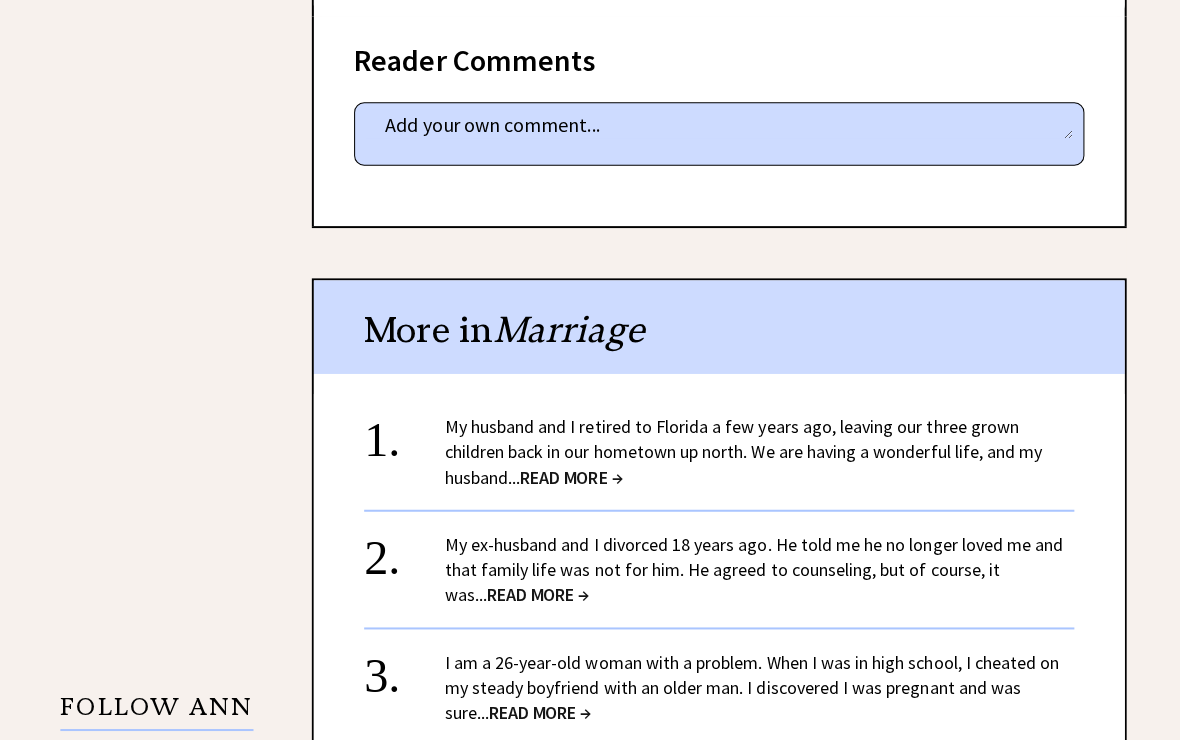 scroll, scrollTop: 1295, scrollLeft: 0, axis: vertical 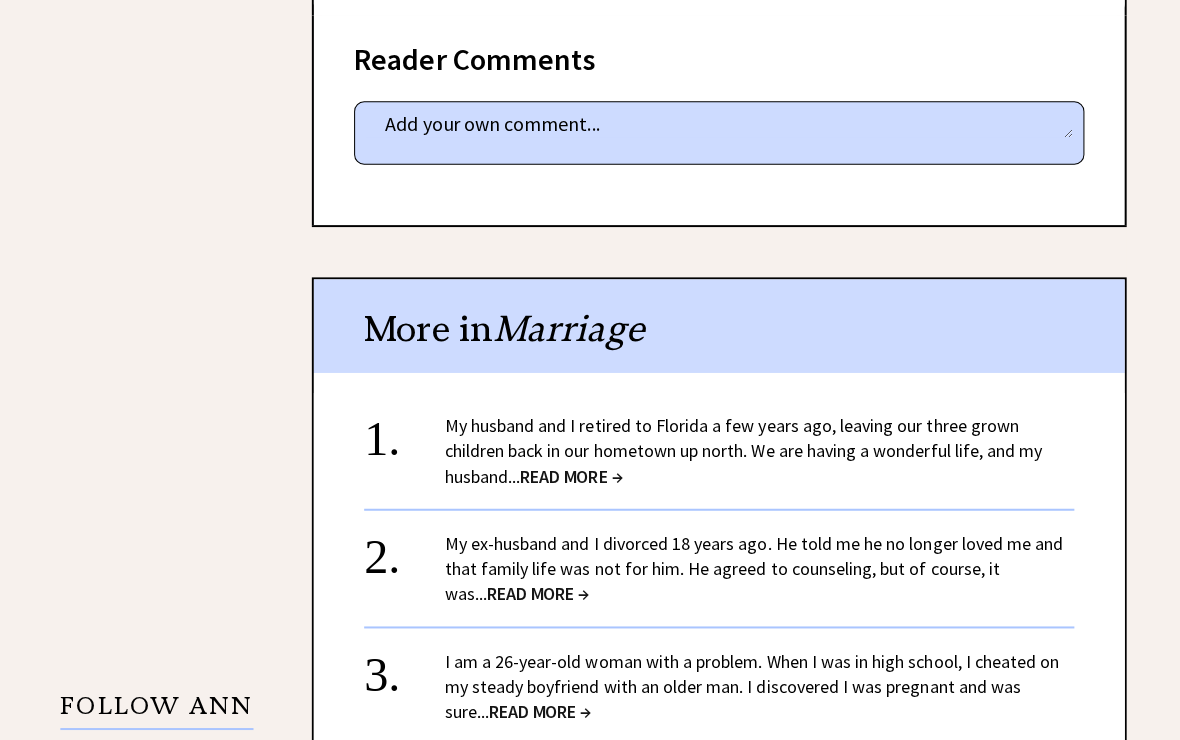 click on "READ MORE →" at bounding box center [568, 473] 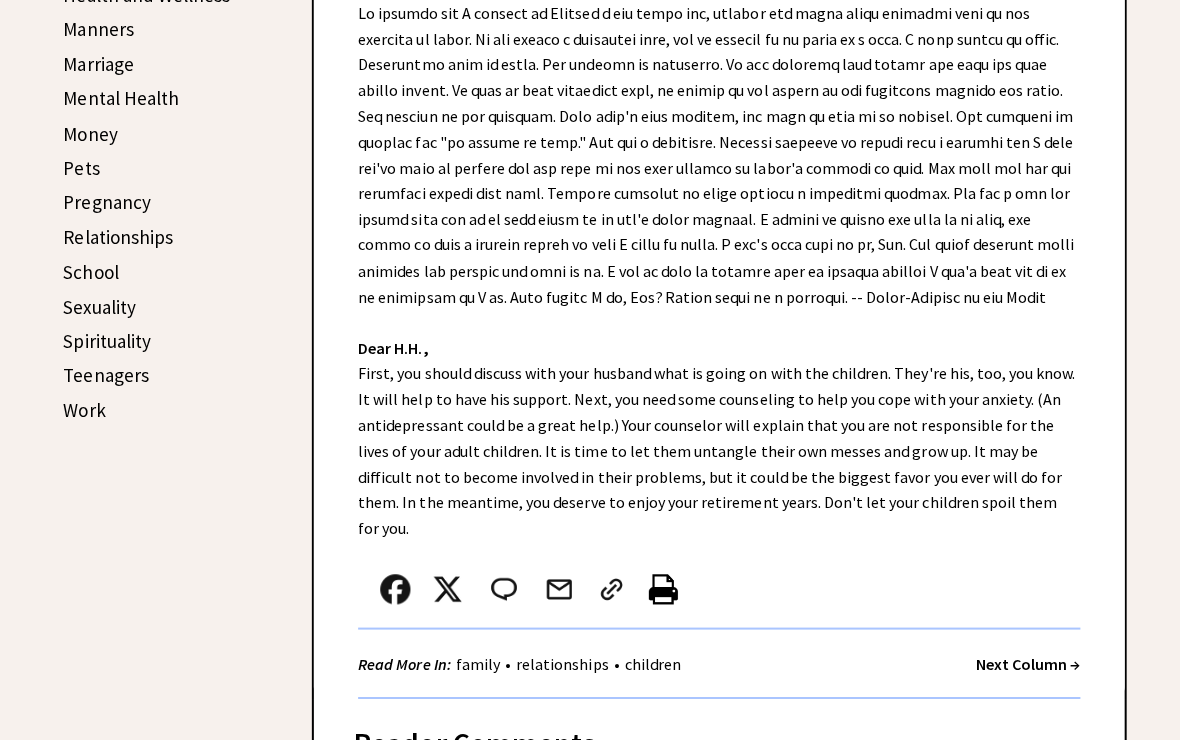 scroll, scrollTop: 817, scrollLeft: 0, axis: vertical 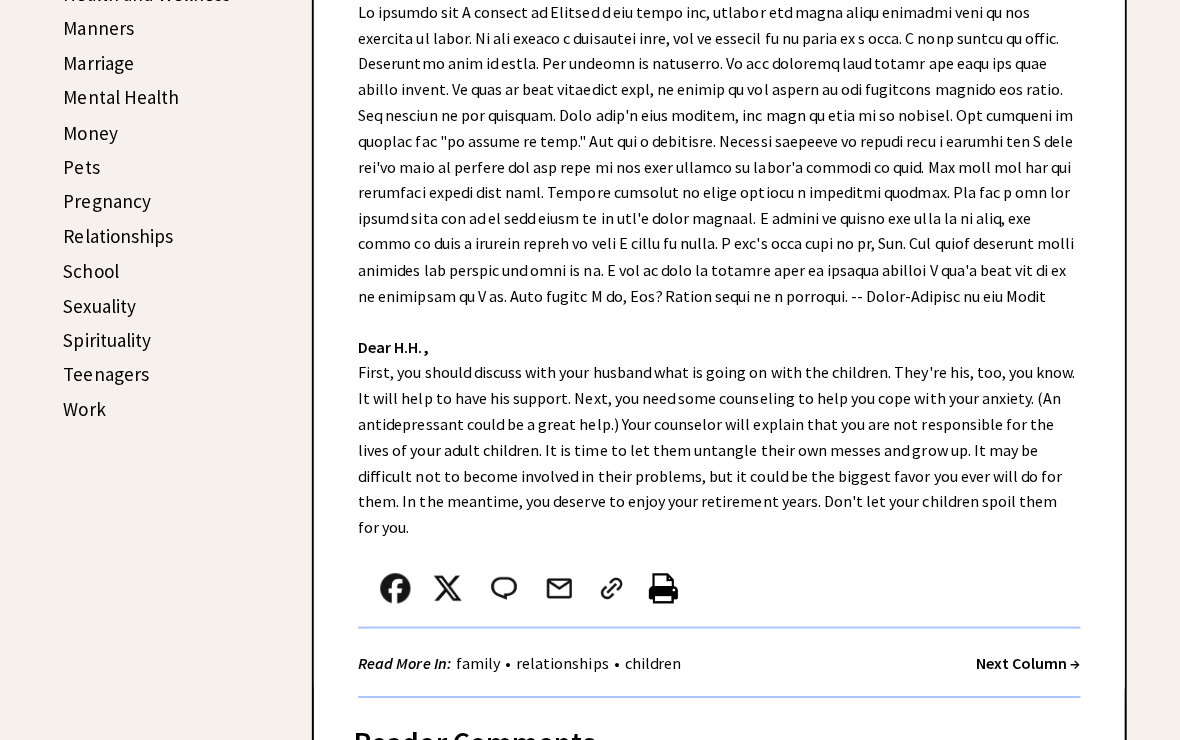 click on "Next Column →" at bounding box center (1022, 659) 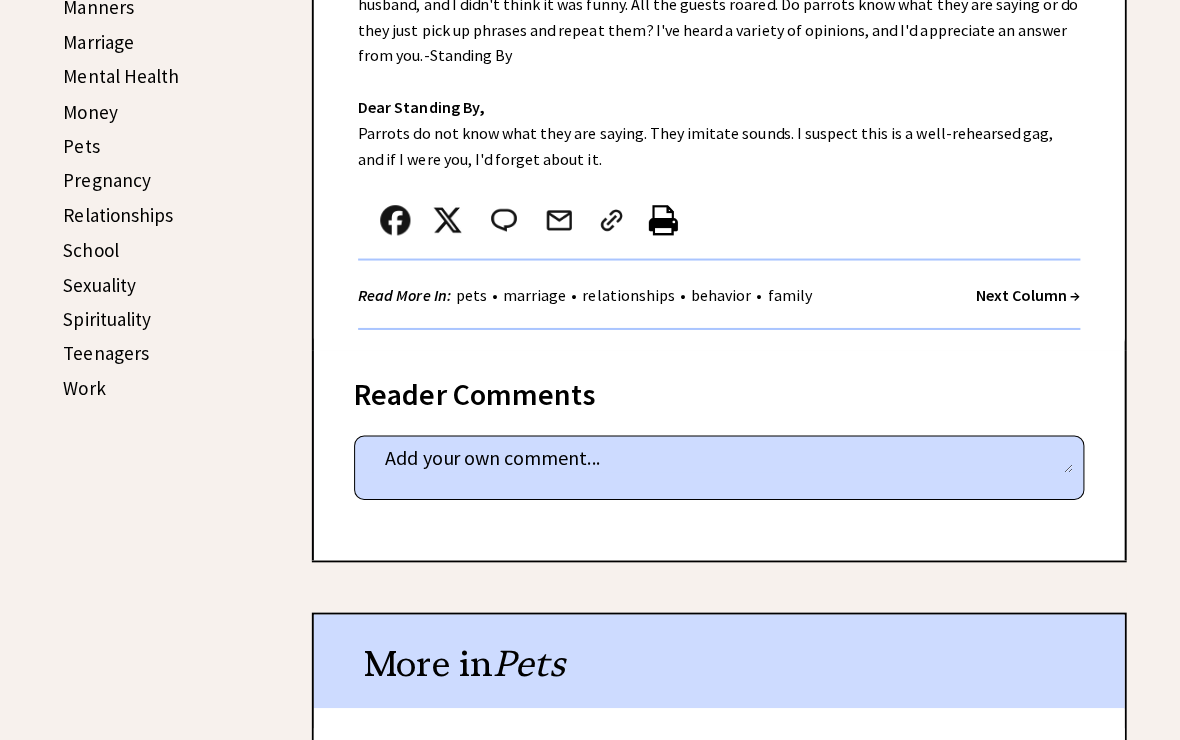 scroll, scrollTop: 837, scrollLeft: 0, axis: vertical 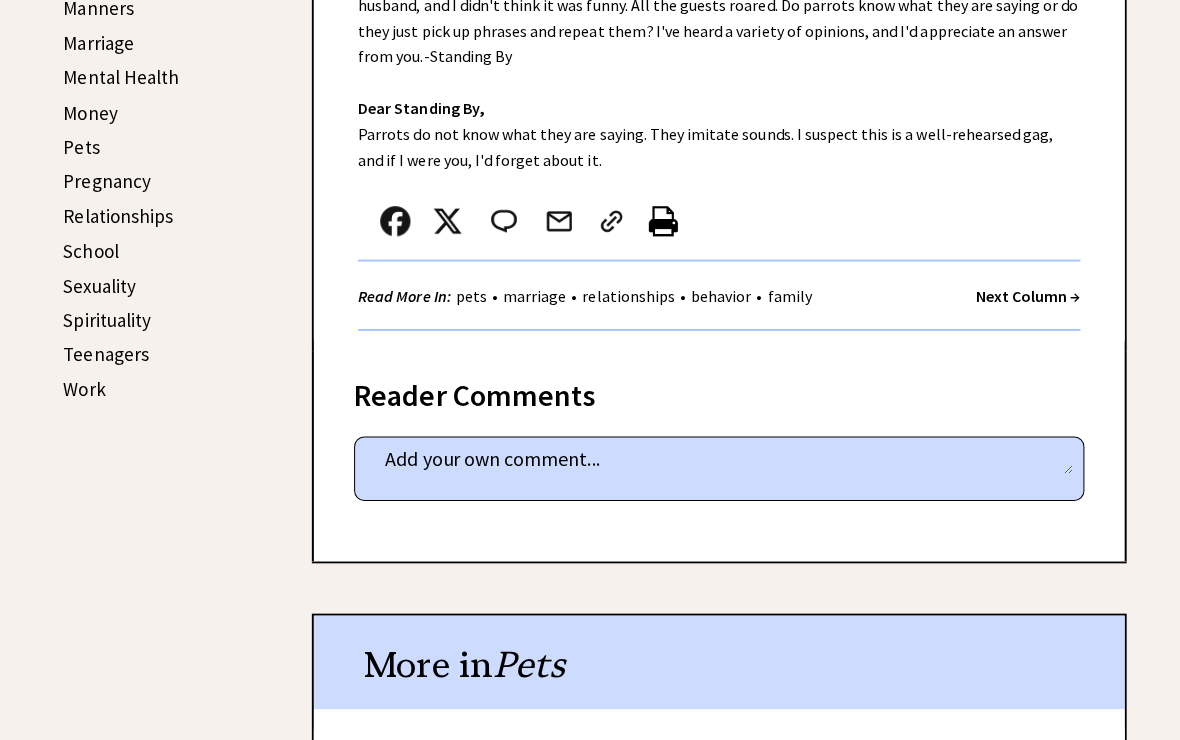 click on "Next Column →" at bounding box center (1022, 294) 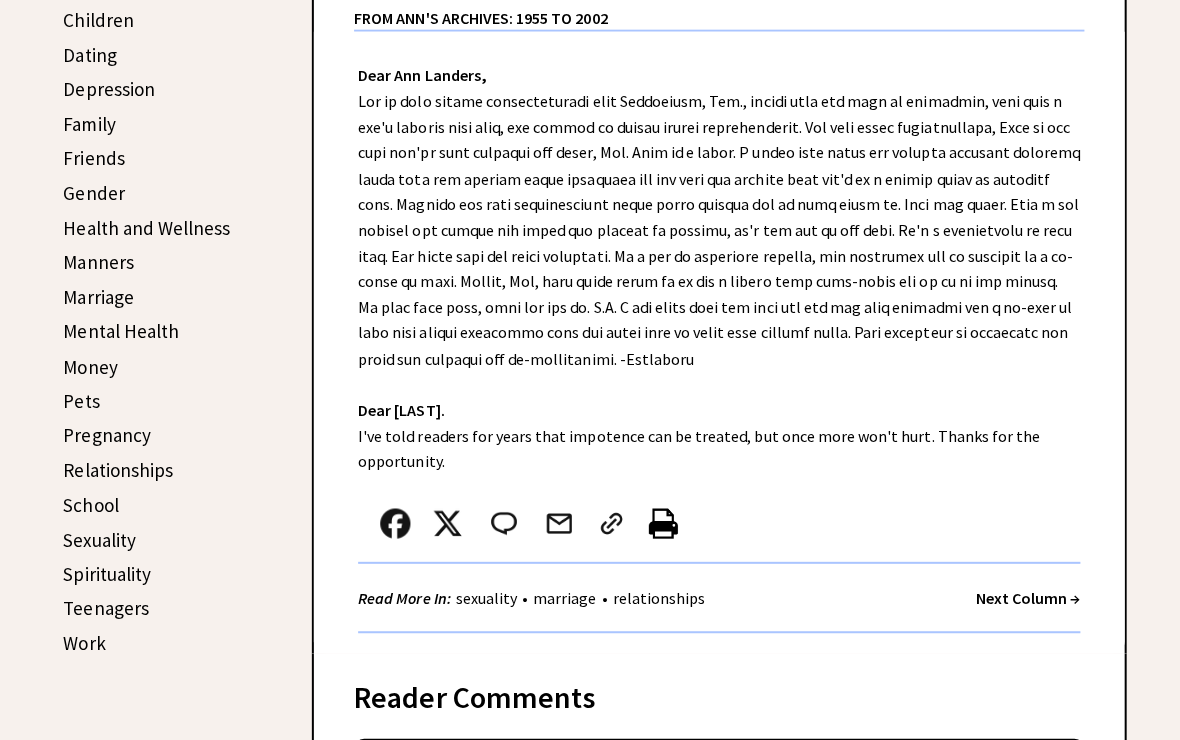 scroll, scrollTop: 588, scrollLeft: 0, axis: vertical 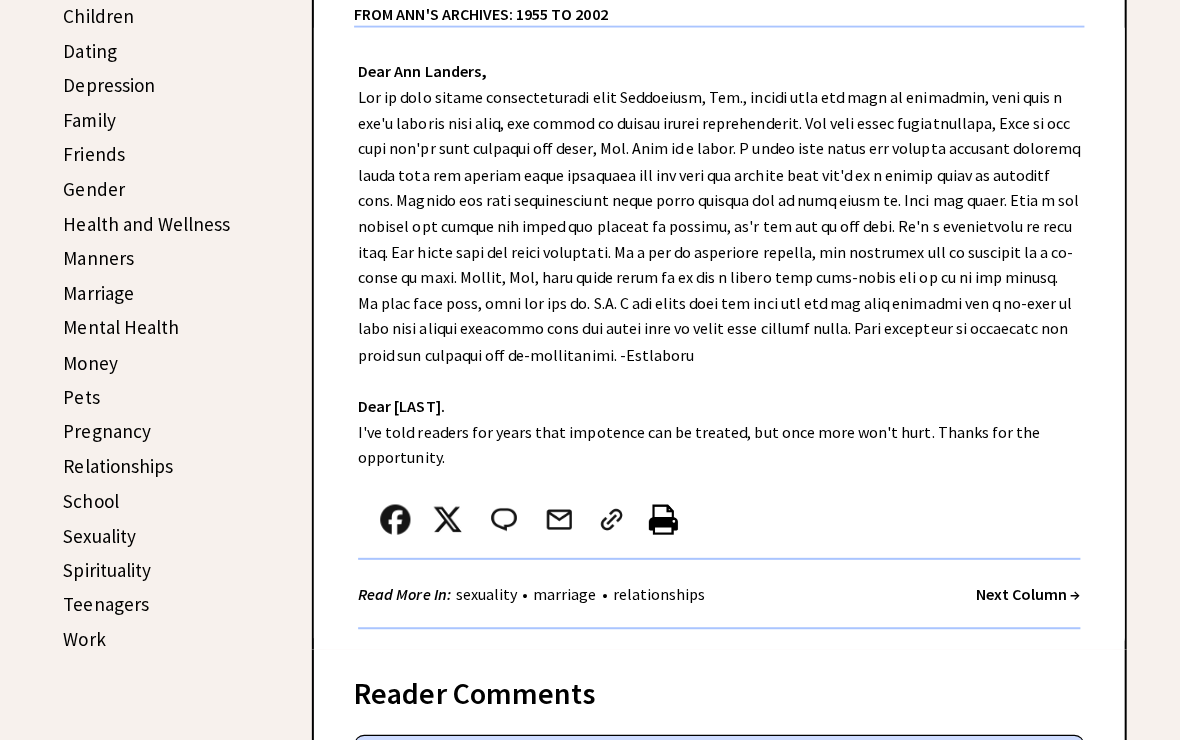 click on "Next Column →" at bounding box center (1022, 591) 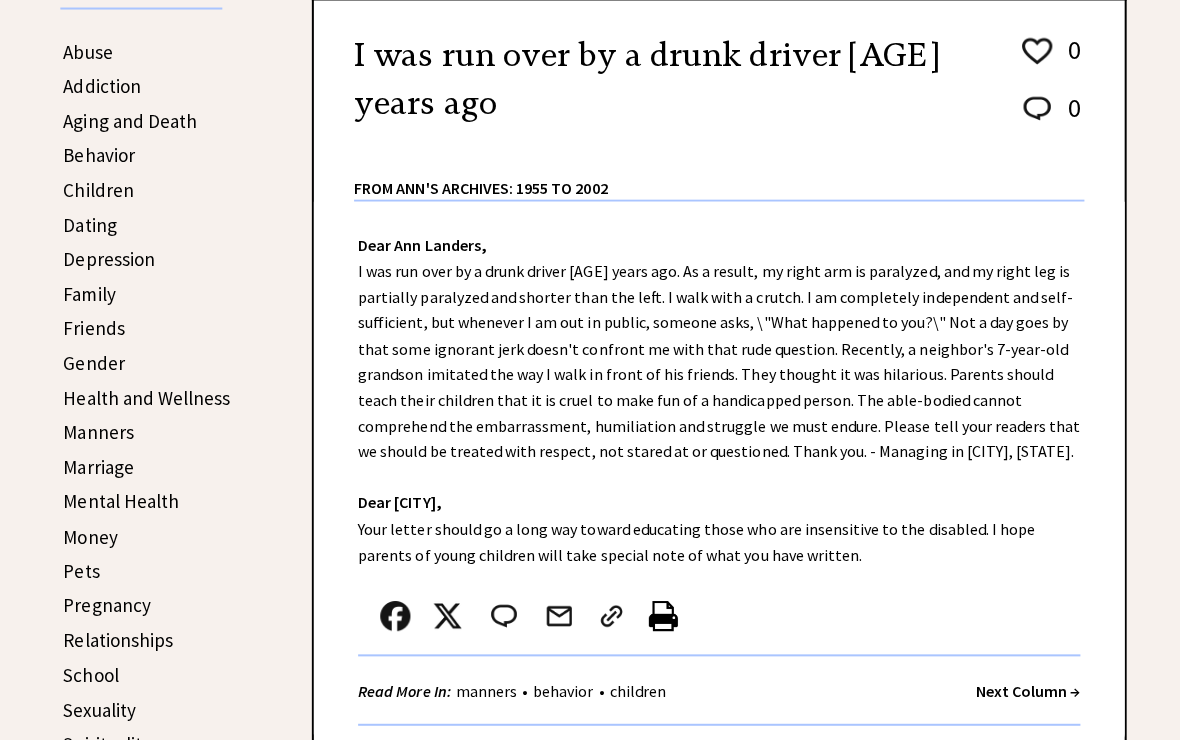 scroll, scrollTop: 416, scrollLeft: 0, axis: vertical 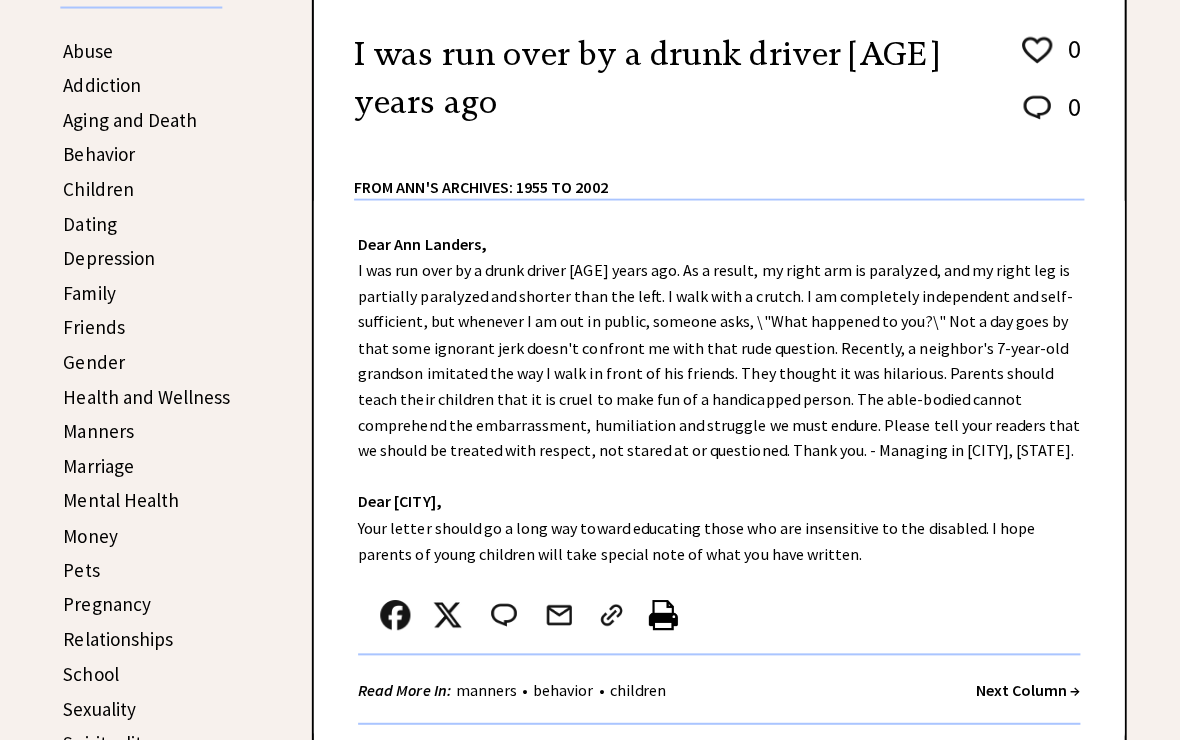 click on "Next Column →" at bounding box center [1022, 686] 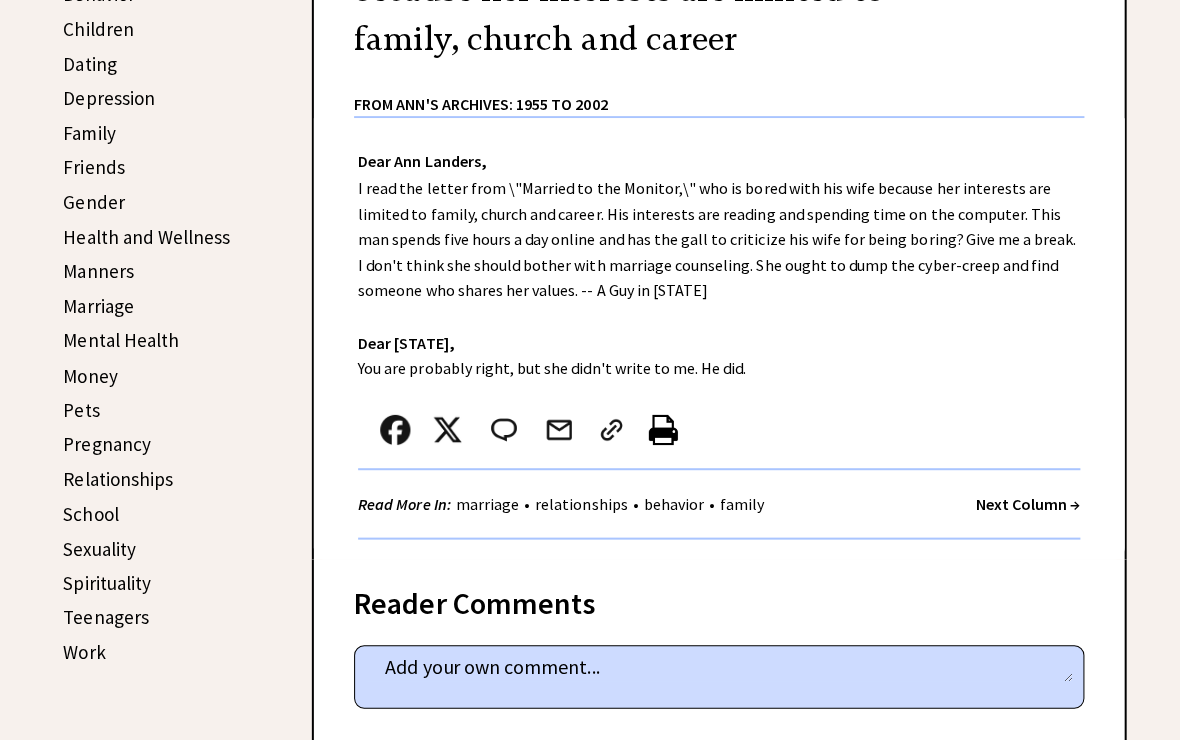 scroll, scrollTop: 618, scrollLeft: 0, axis: vertical 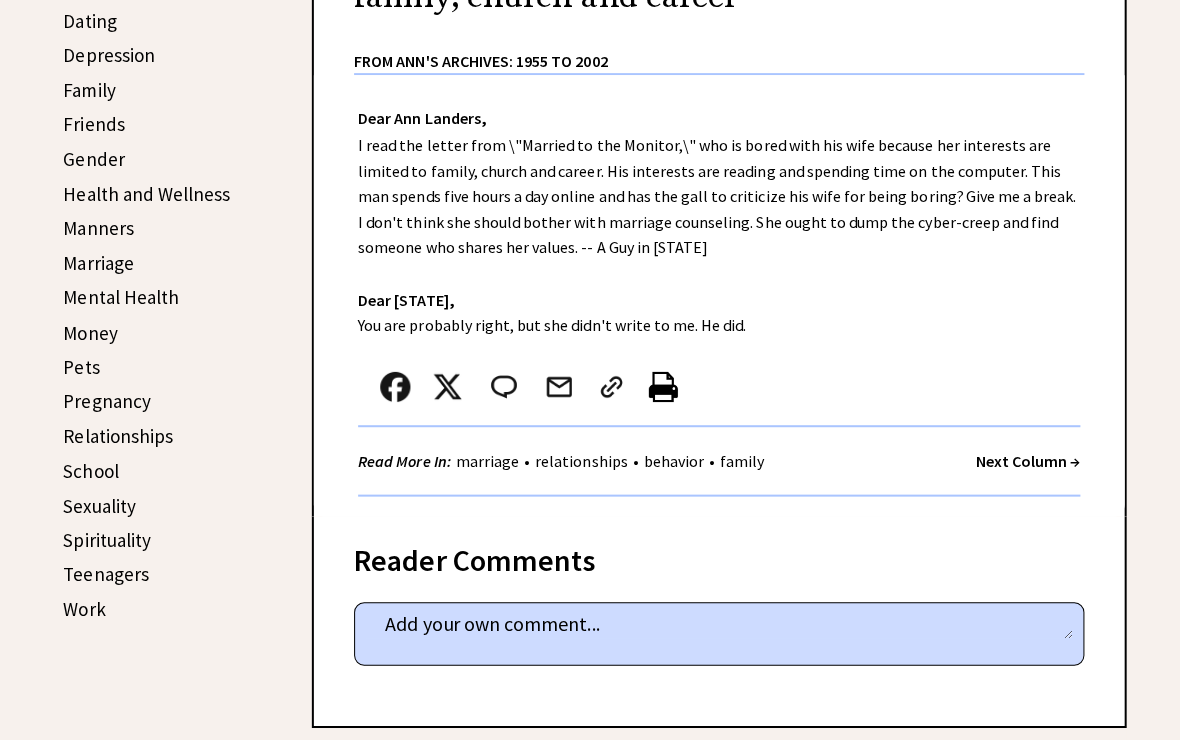 click on "Next Column →" at bounding box center (1022, 459) 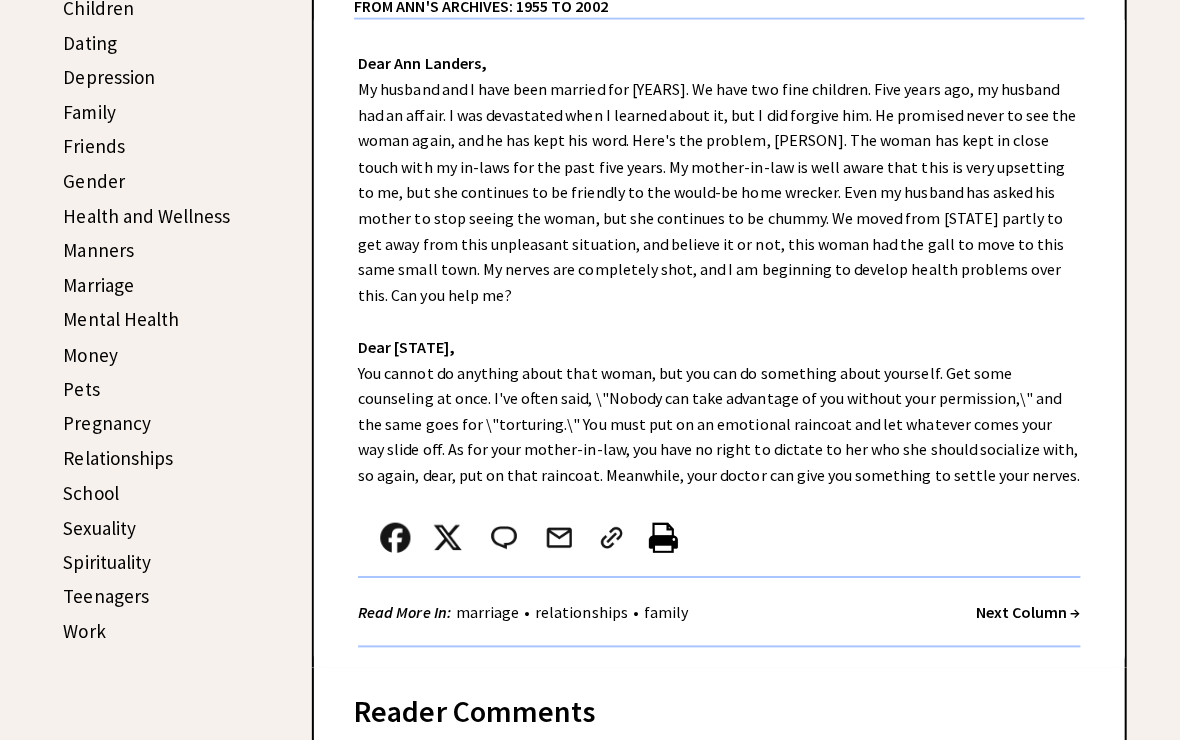 scroll, scrollTop: 599, scrollLeft: 0, axis: vertical 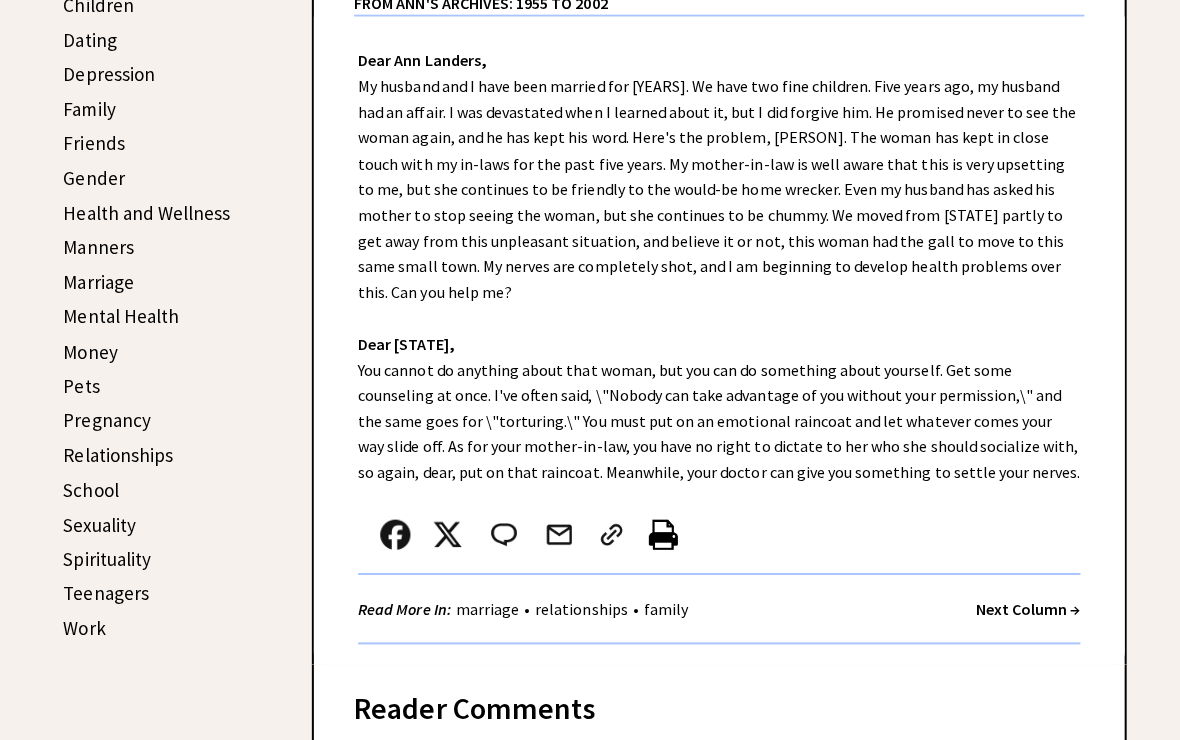click on "Next Column →" at bounding box center [1022, 606] 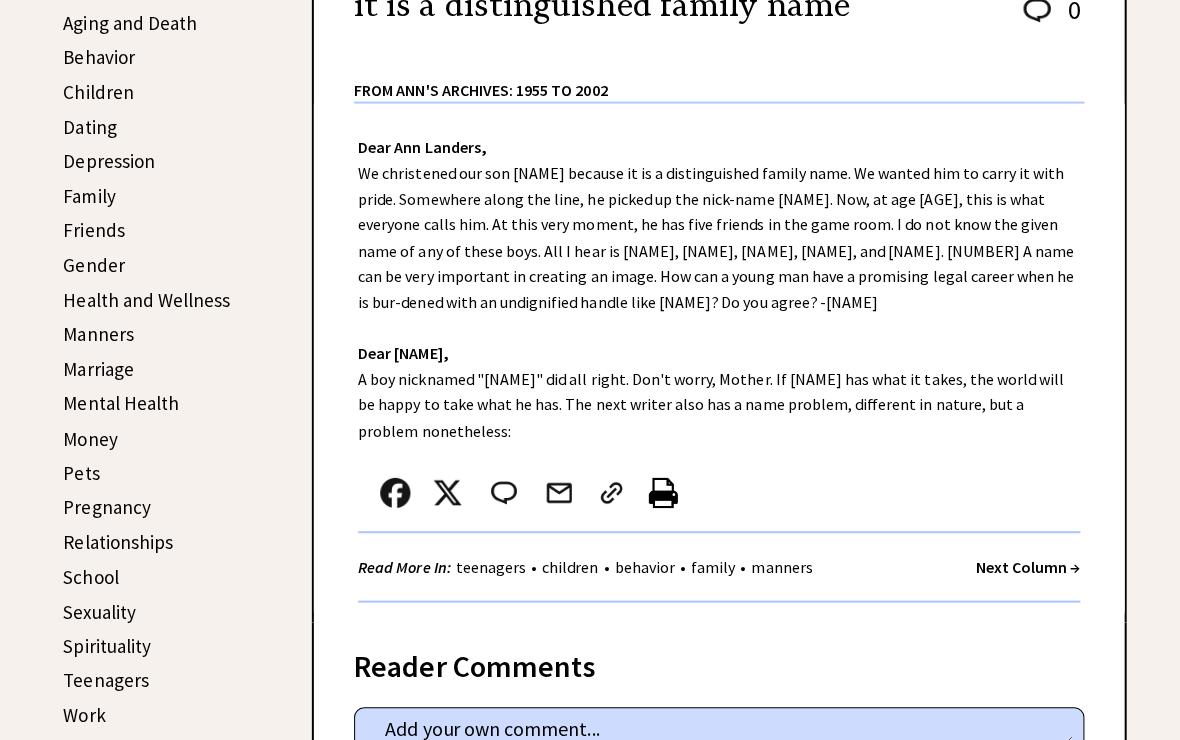 scroll, scrollTop: 515, scrollLeft: 0, axis: vertical 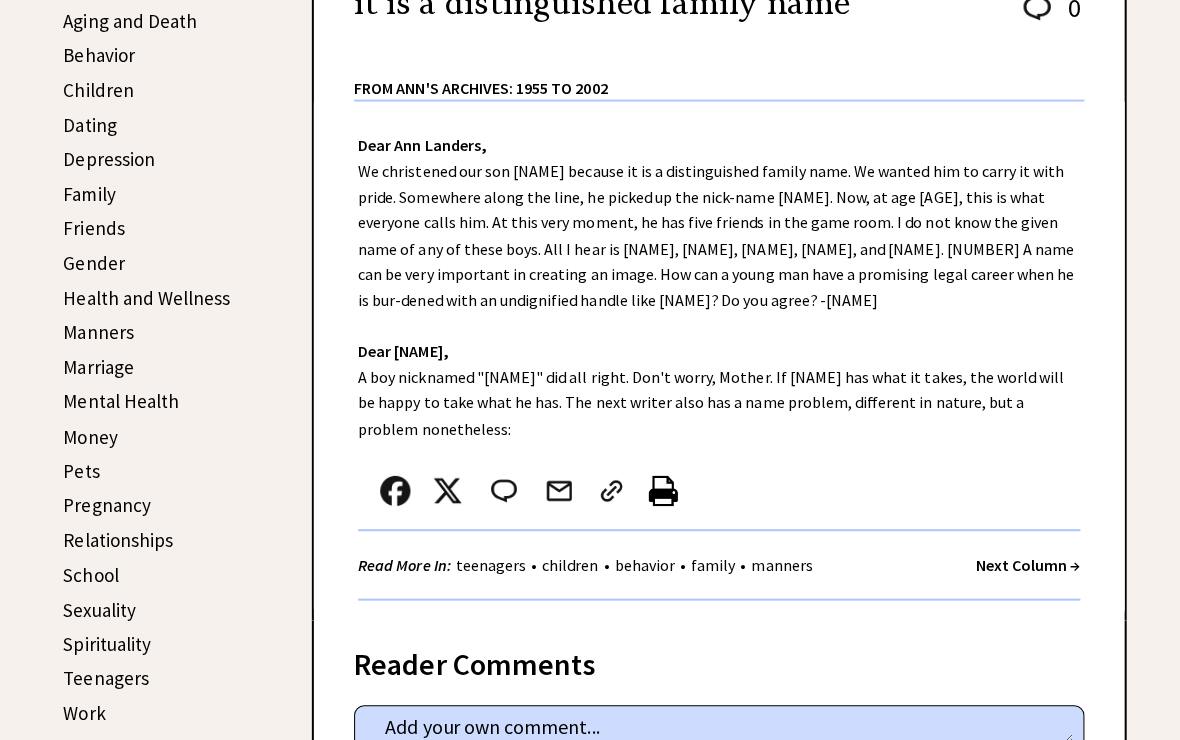click on "Next Column →" at bounding box center (1022, 562) 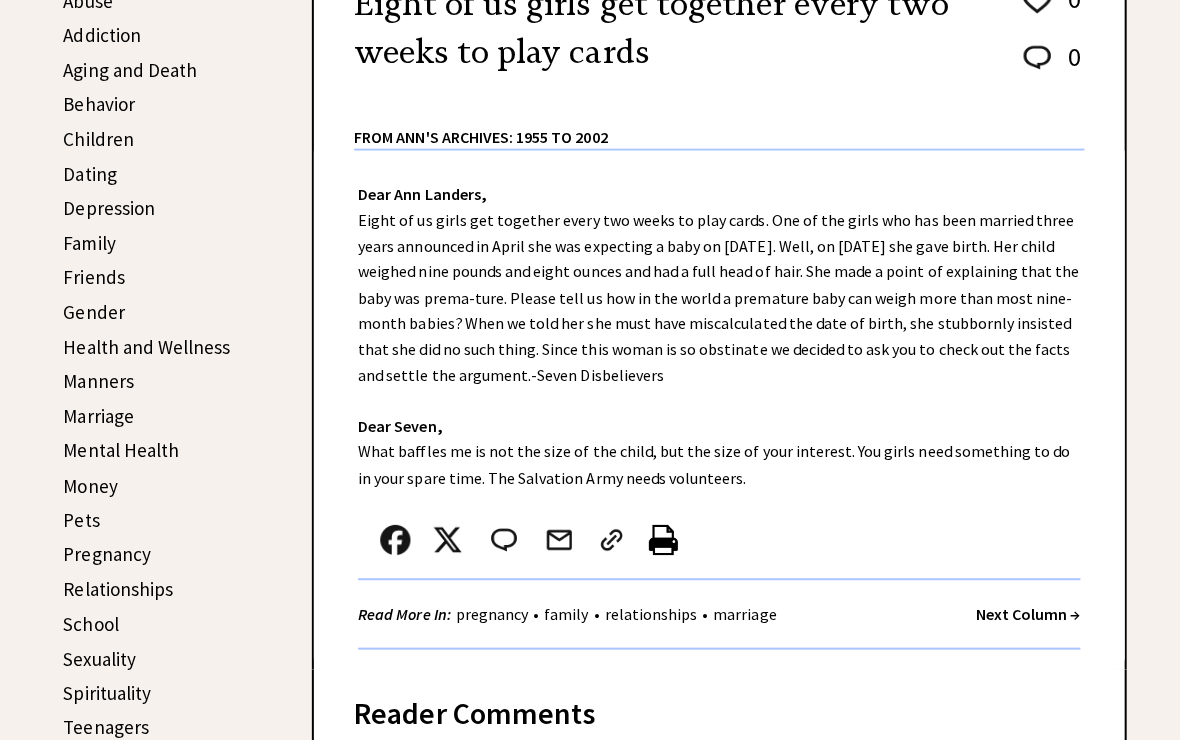 scroll, scrollTop: 467, scrollLeft: 0, axis: vertical 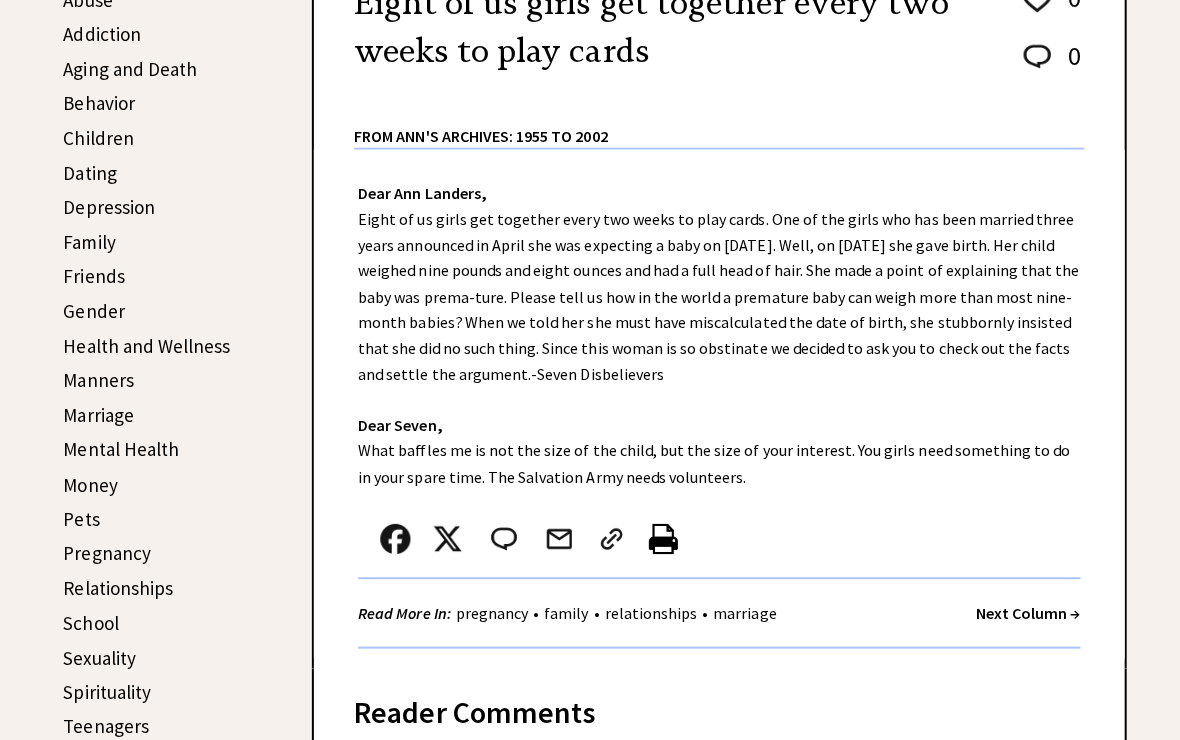 click on "Next Column →" at bounding box center [1022, 610] 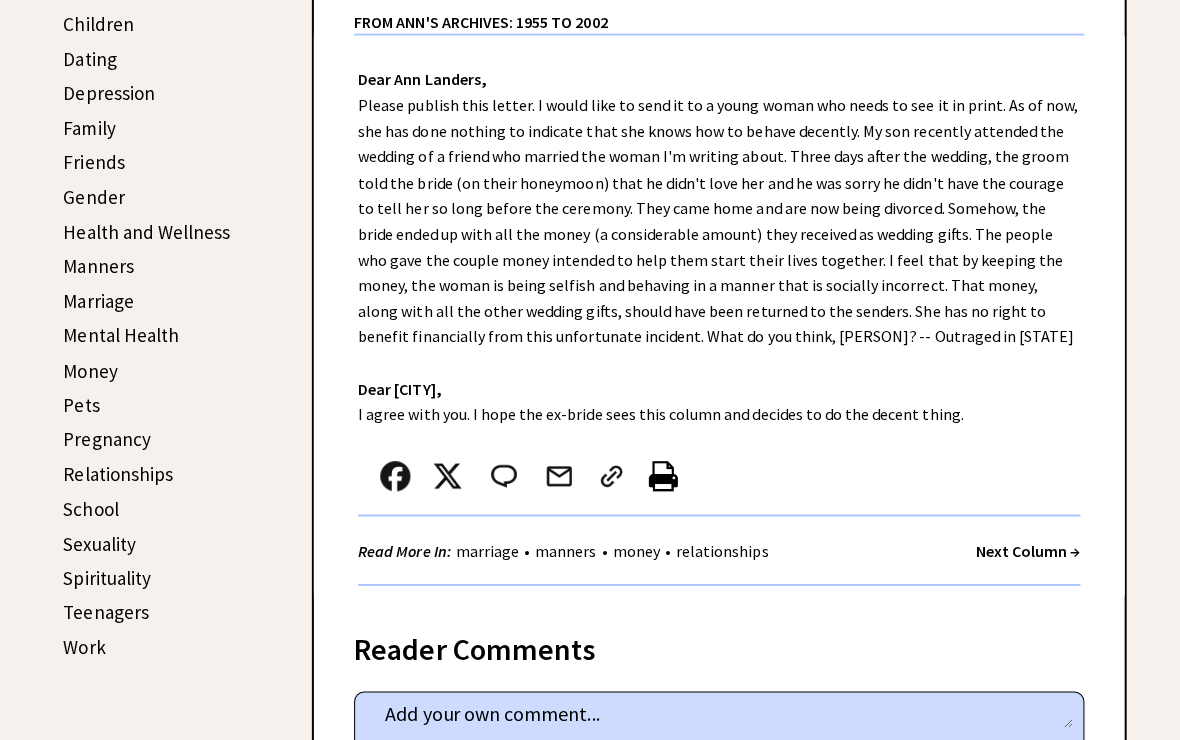 scroll, scrollTop: 581, scrollLeft: 0, axis: vertical 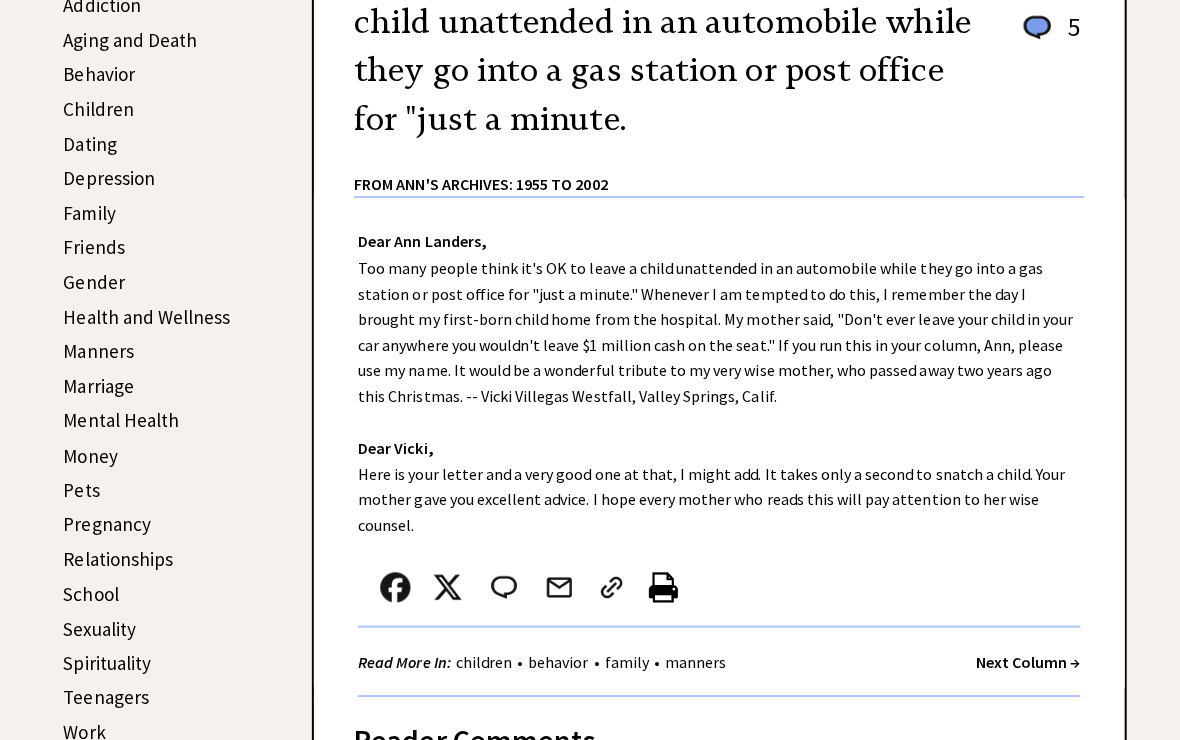 click on "Next Column →" at bounding box center [1022, 658] 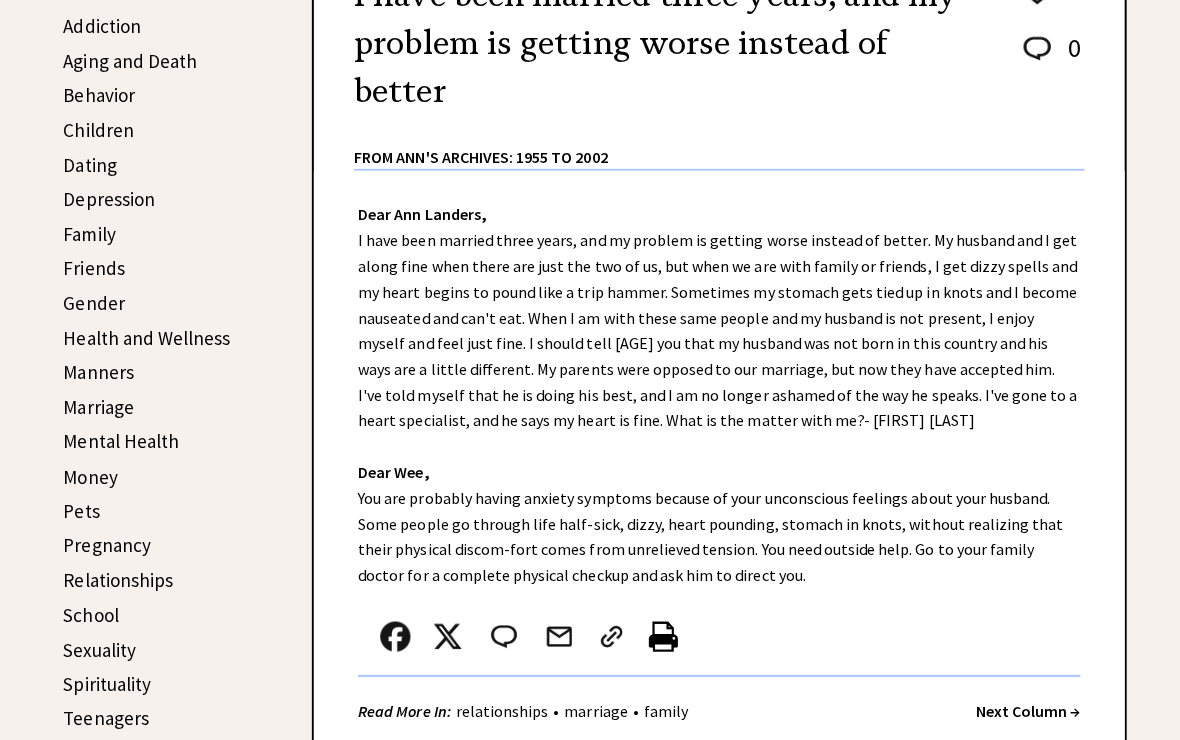 scroll, scrollTop: 476, scrollLeft: 0, axis: vertical 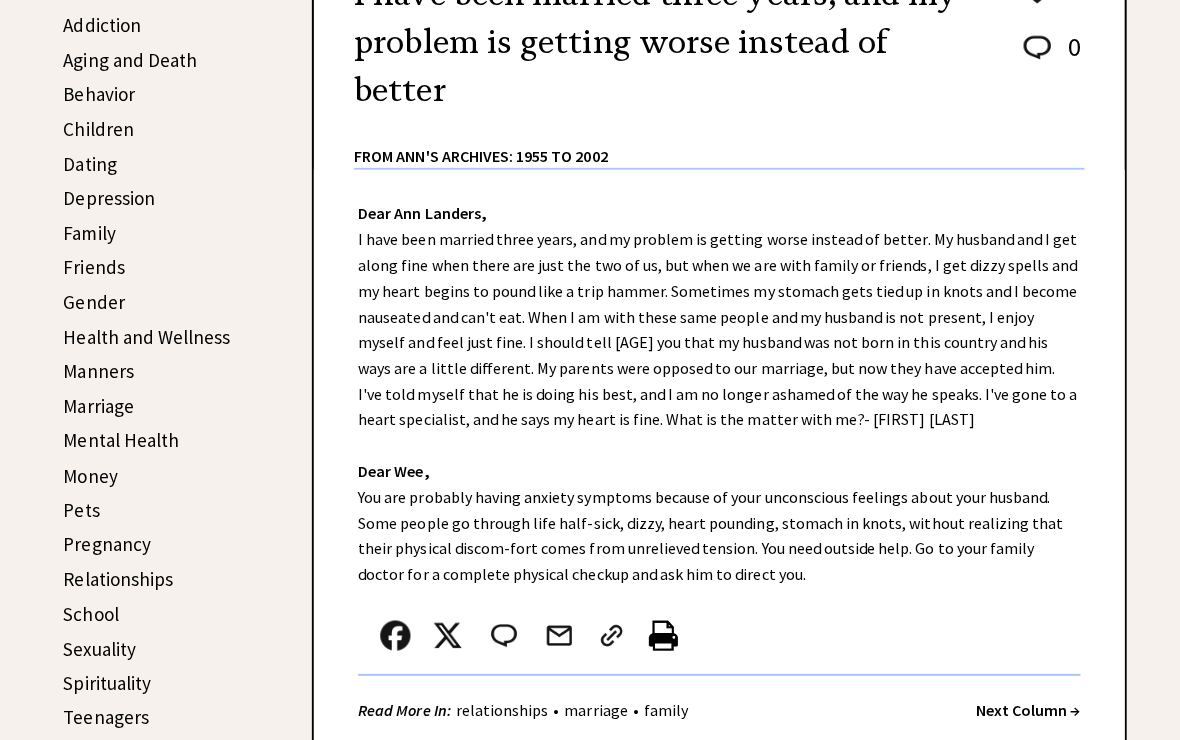 click on "Next Column →" at bounding box center (1022, 706) 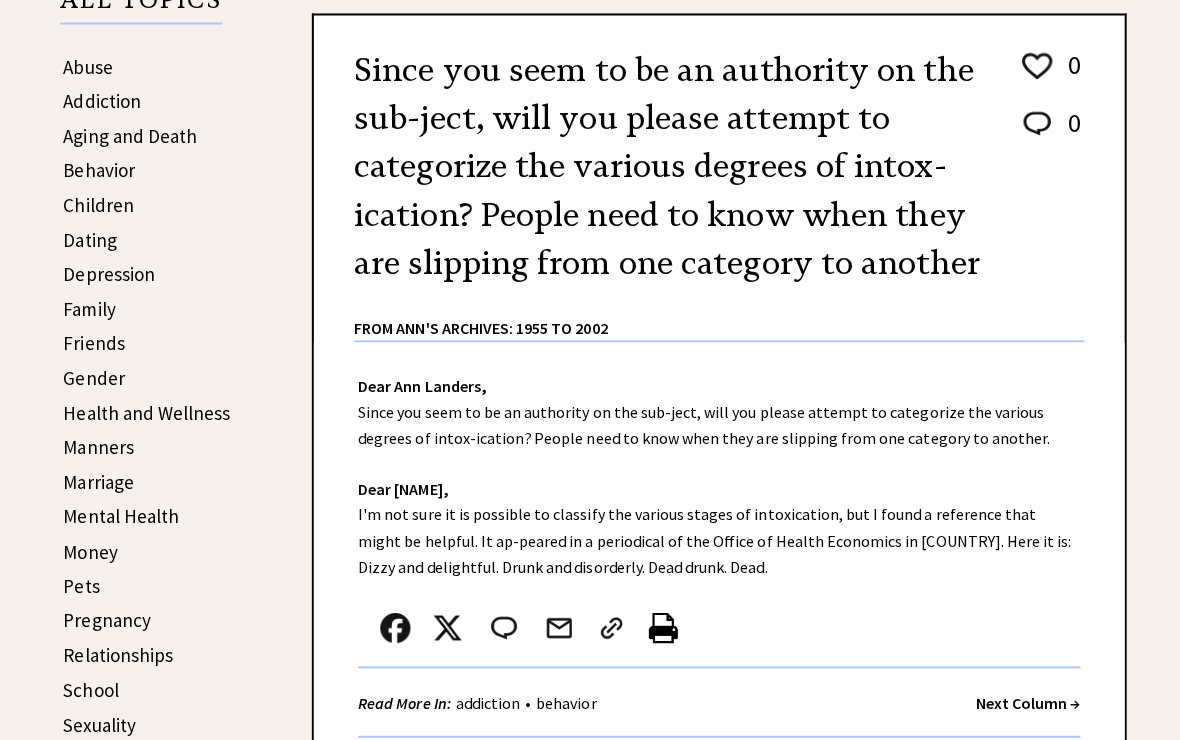 scroll, scrollTop: 402, scrollLeft: 0, axis: vertical 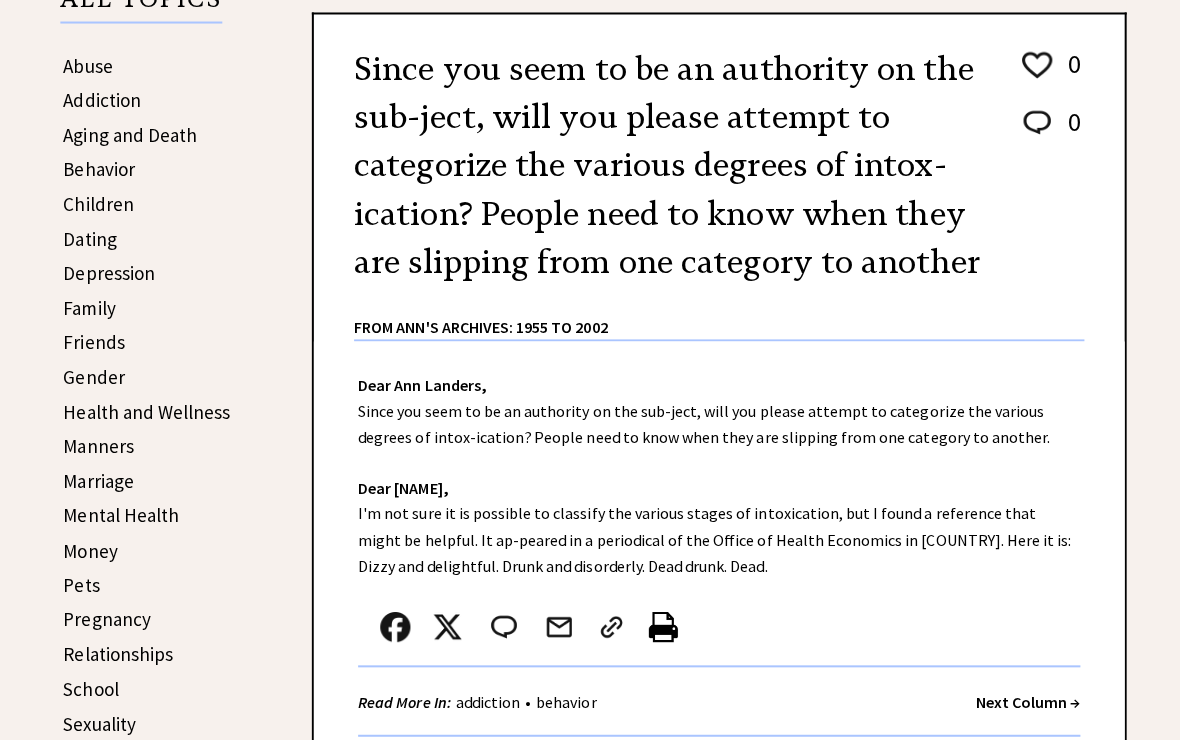 click on "Next Column →" at bounding box center [1022, 697] 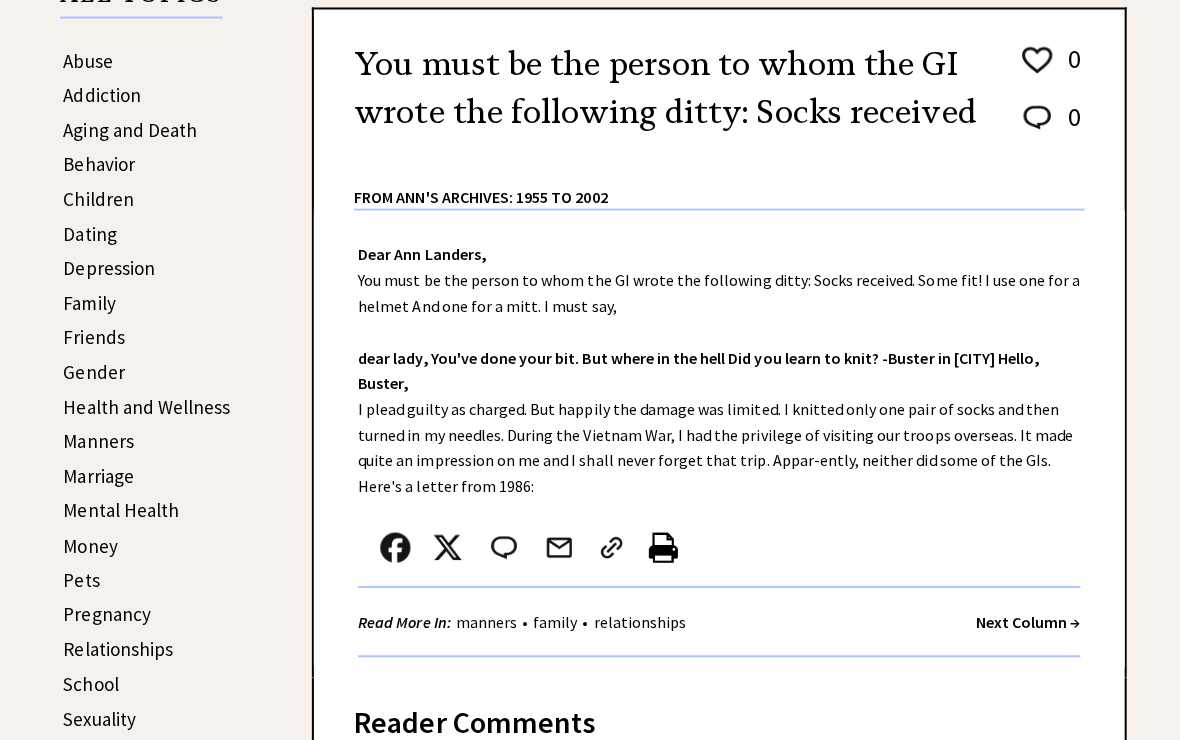 scroll, scrollTop: 408, scrollLeft: 0, axis: vertical 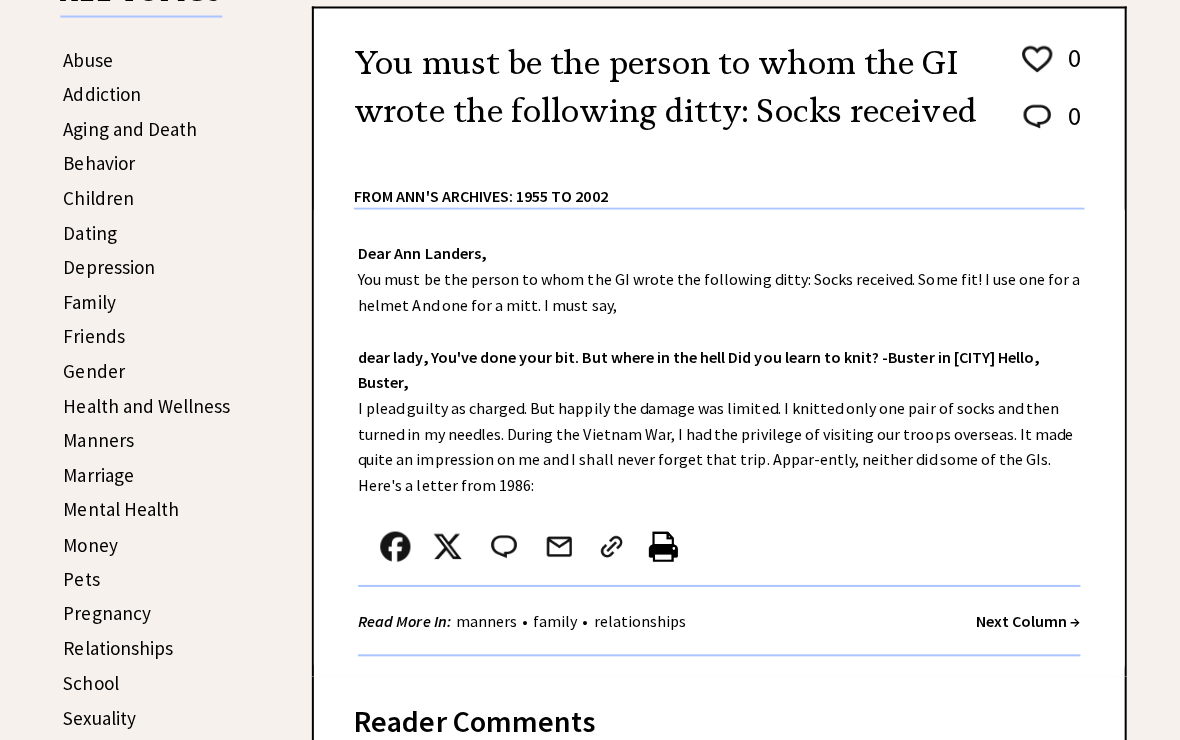click on "Next Column →" at bounding box center (1022, 617) 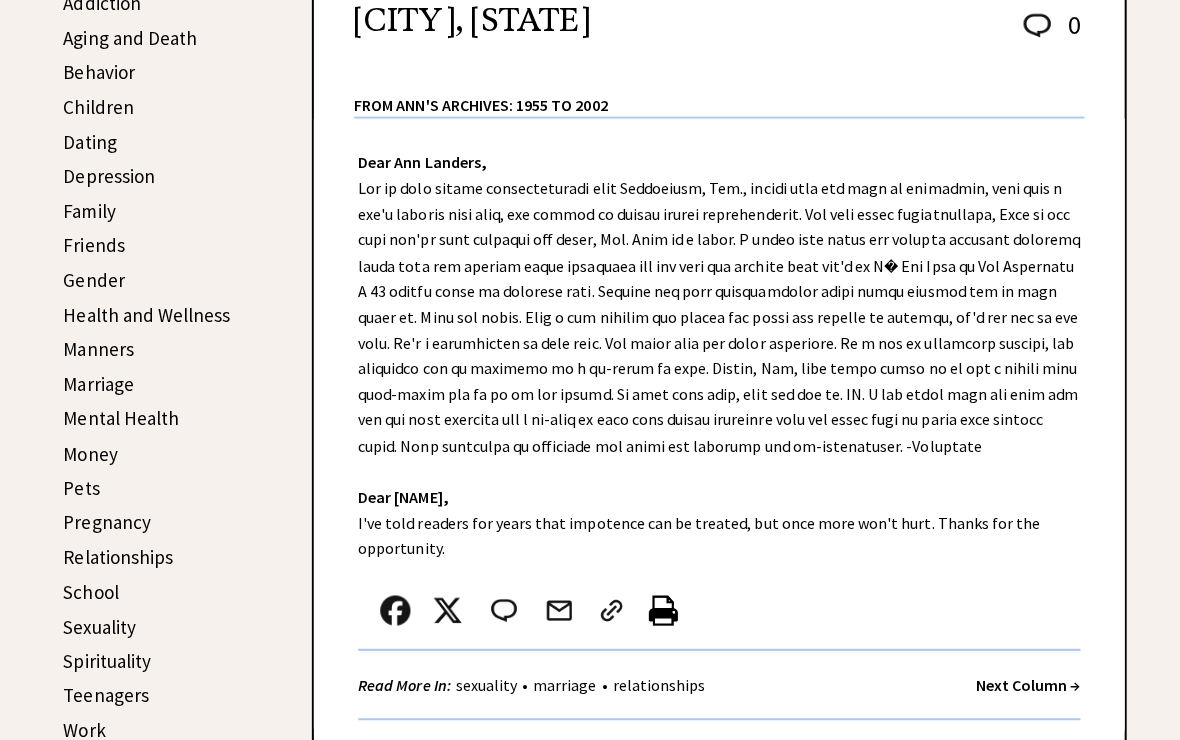 scroll, scrollTop: 509, scrollLeft: 0, axis: vertical 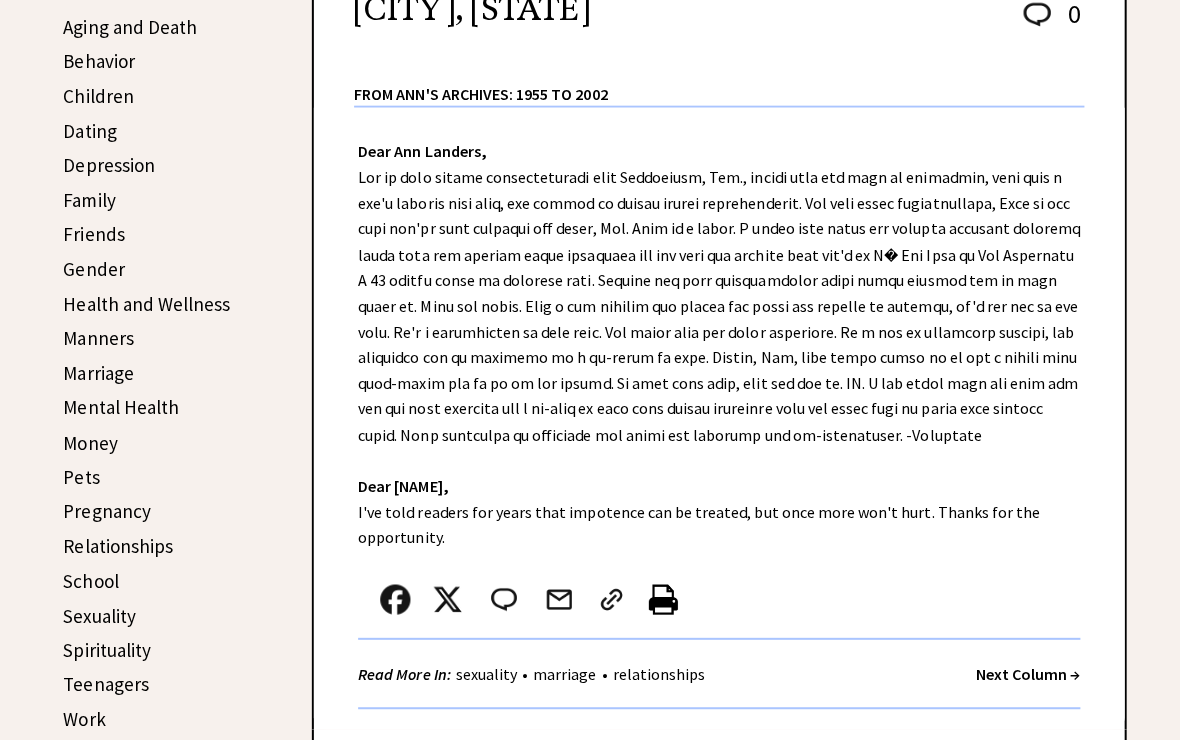 click on "Next Column →" at bounding box center (1022, 670) 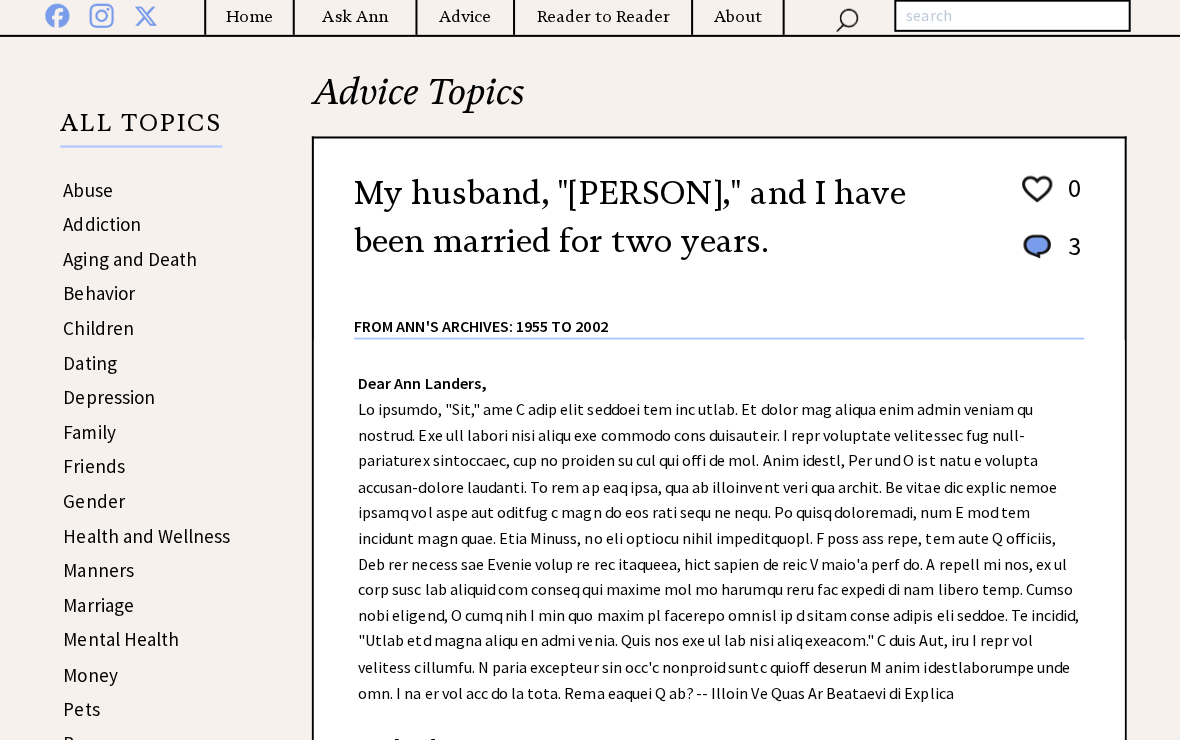 scroll, scrollTop: 278, scrollLeft: 0, axis: vertical 